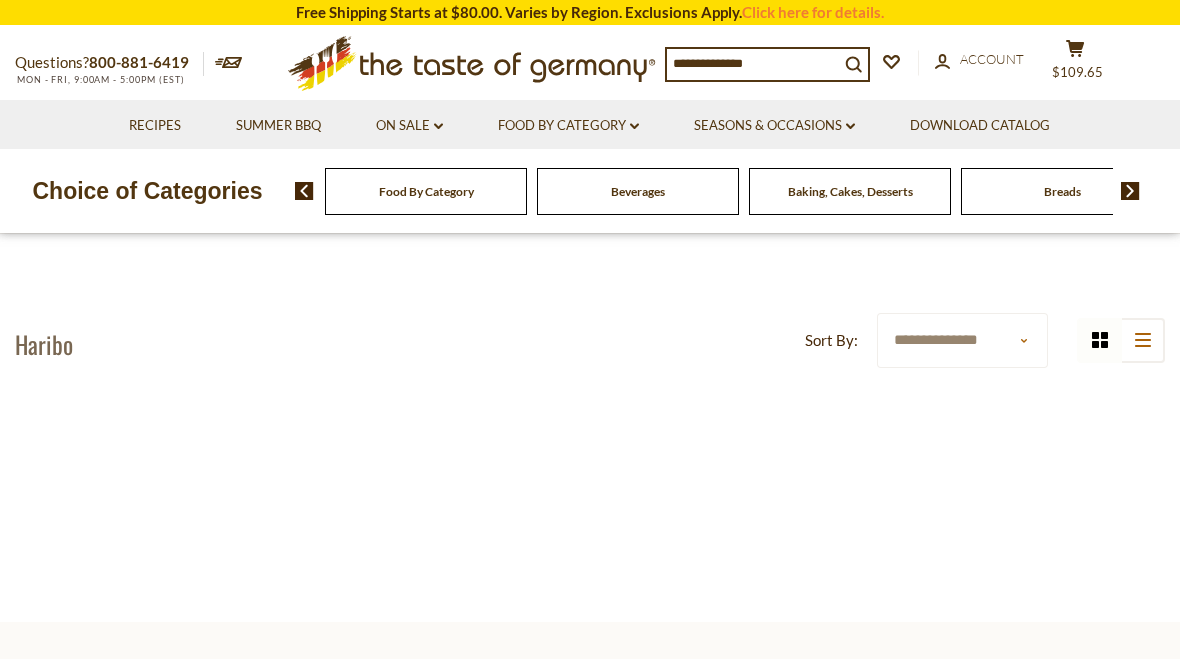 scroll, scrollTop: 0, scrollLeft: 0, axis: both 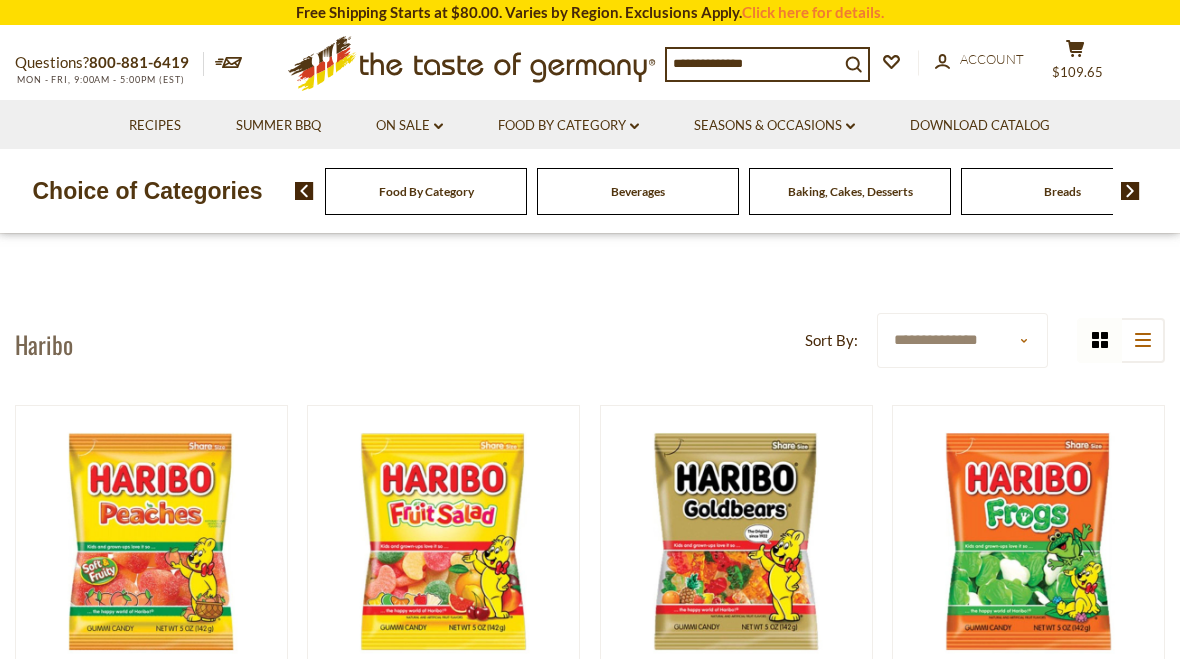 click on "cart
$109.65" at bounding box center (1075, 64) 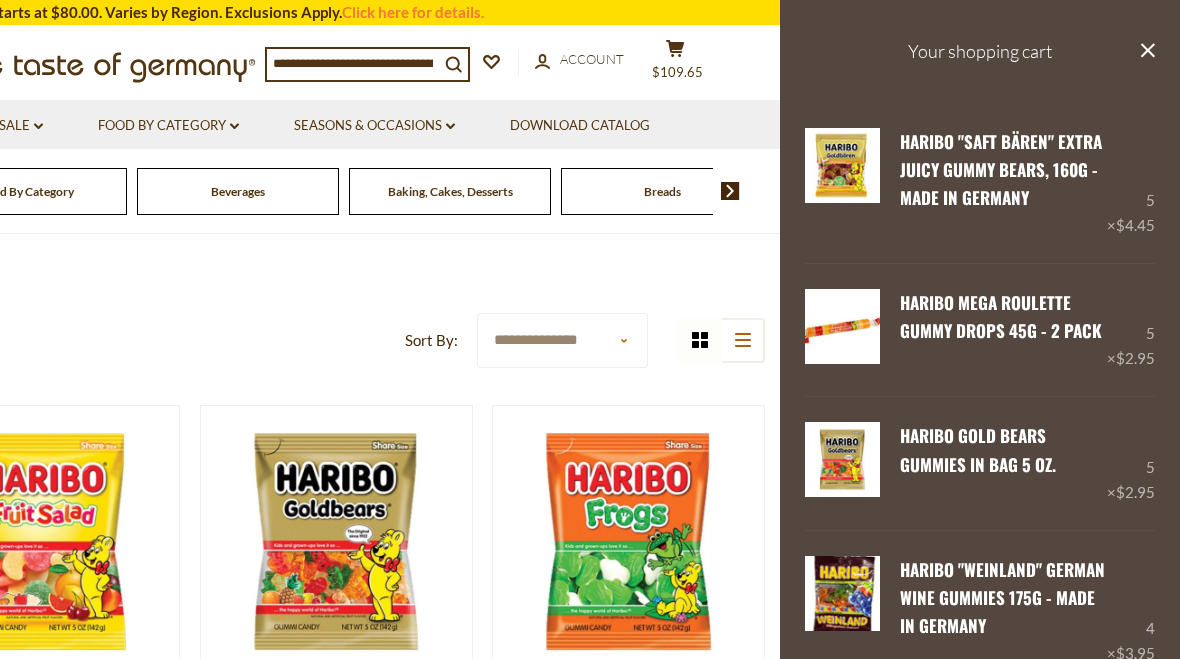 scroll, scrollTop: 0, scrollLeft: 0, axis: both 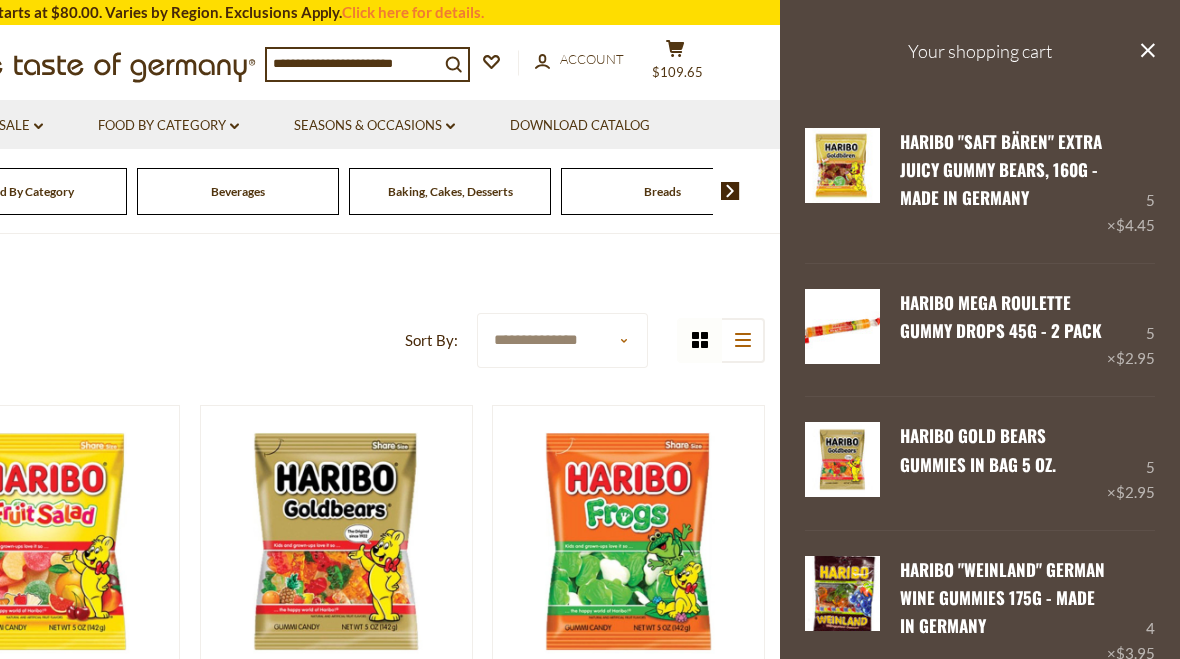 click on "Edit" at bounding box center (917, 494) 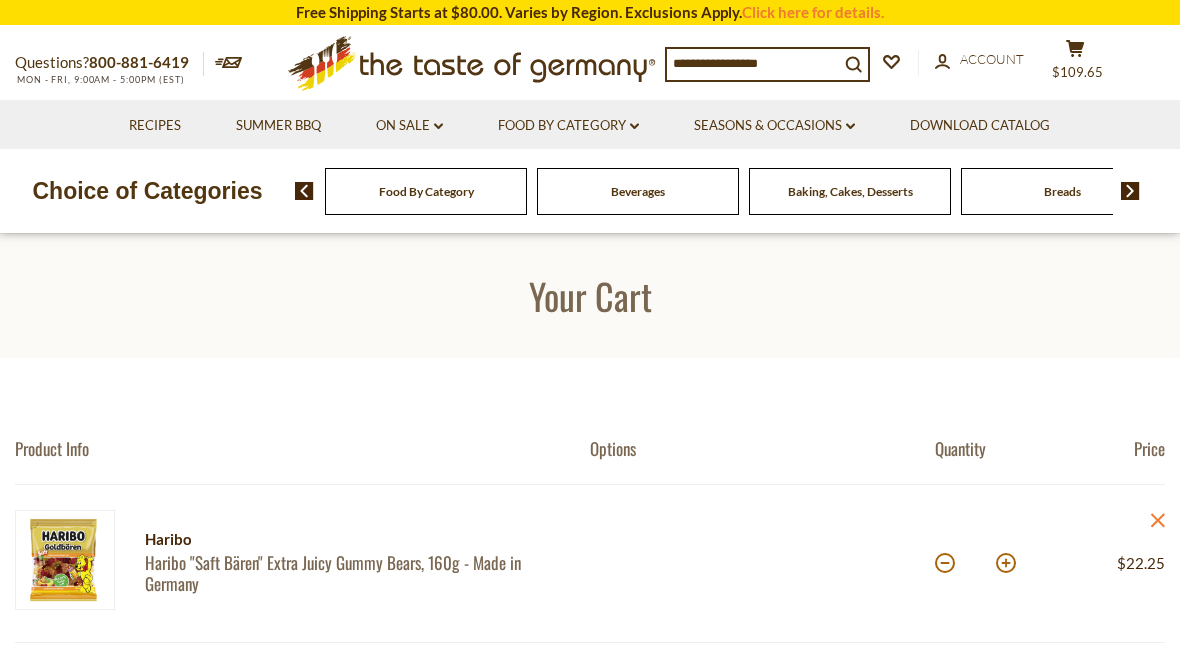 scroll, scrollTop: 0, scrollLeft: 0, axis: both 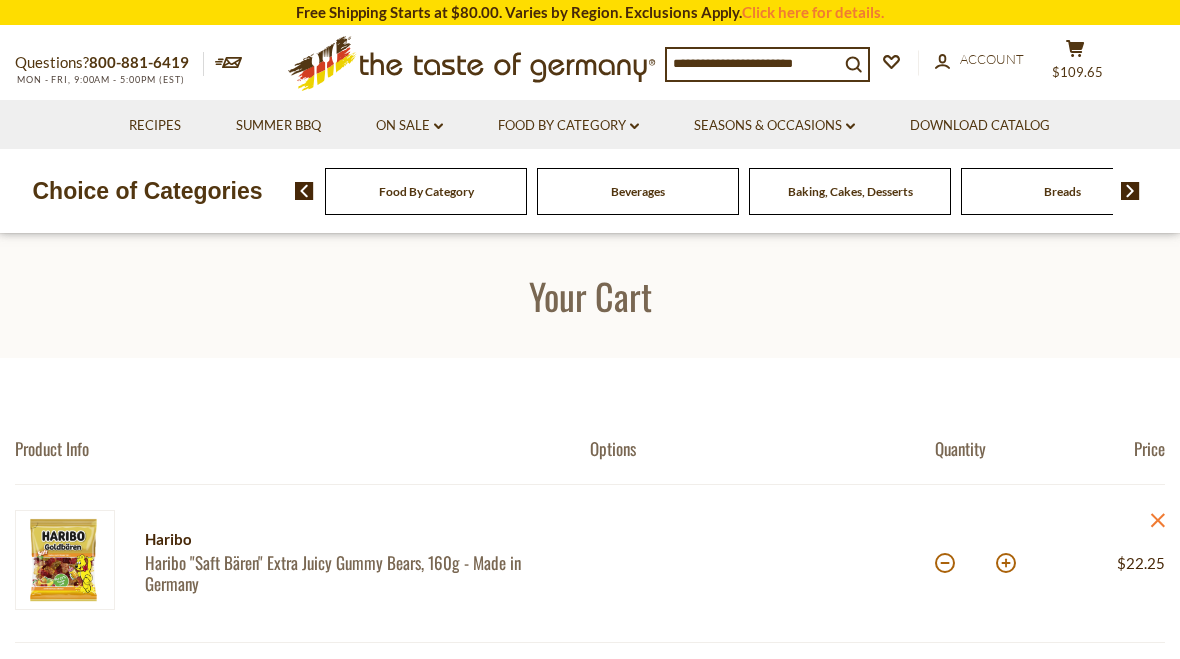 click at bounding box center [945, 563] 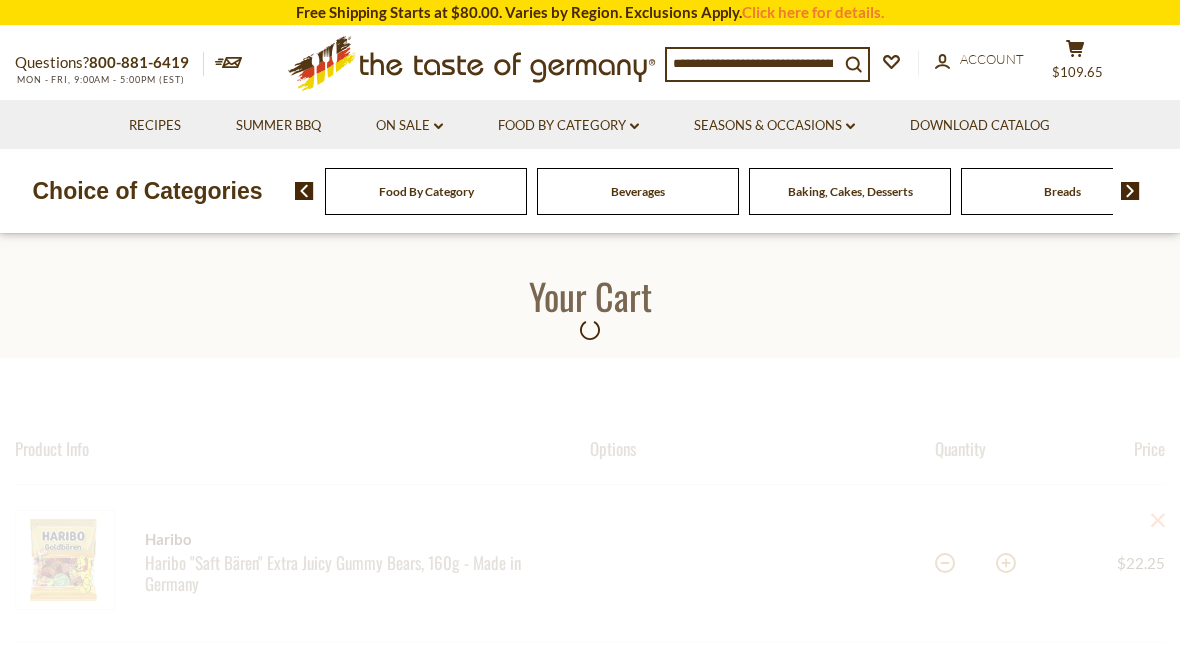 click at bounding box center (590, 1482) 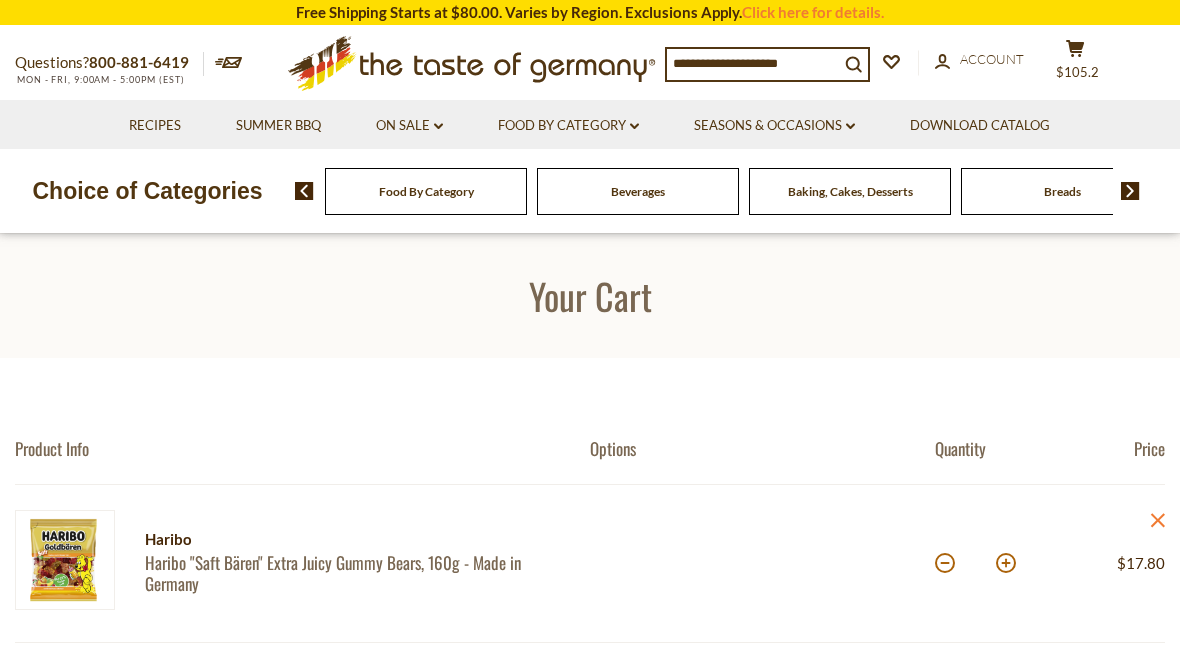 click at bounding box center [945, 563] 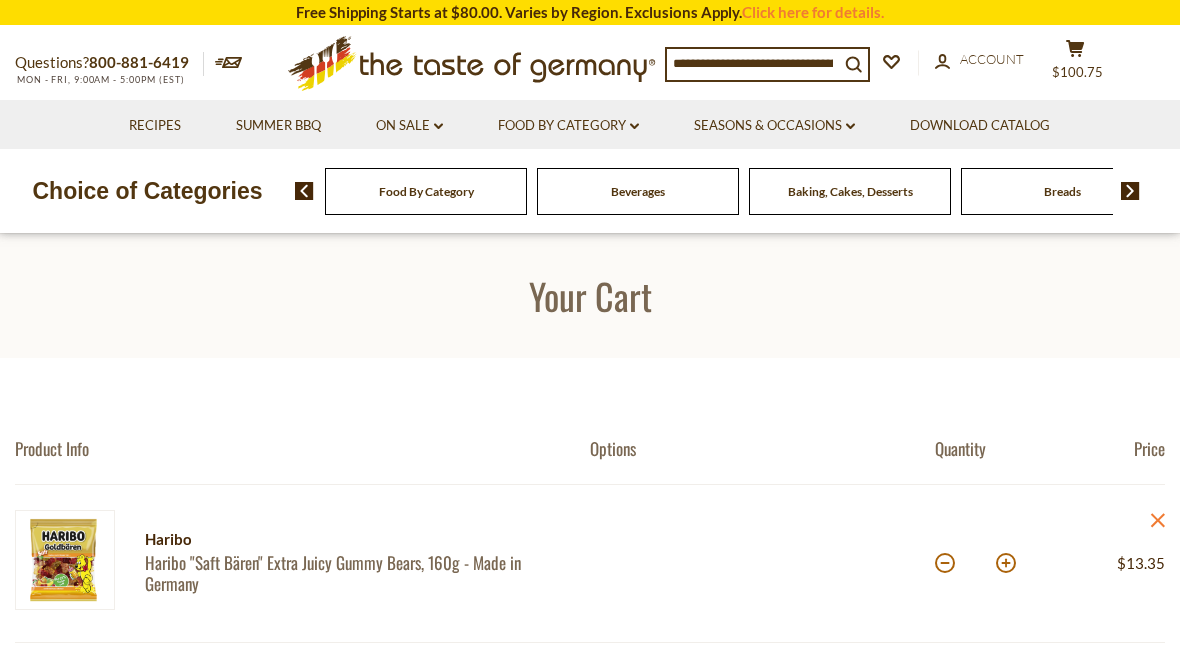 click on "Quantity:
*" at bounding box center (992, 563) 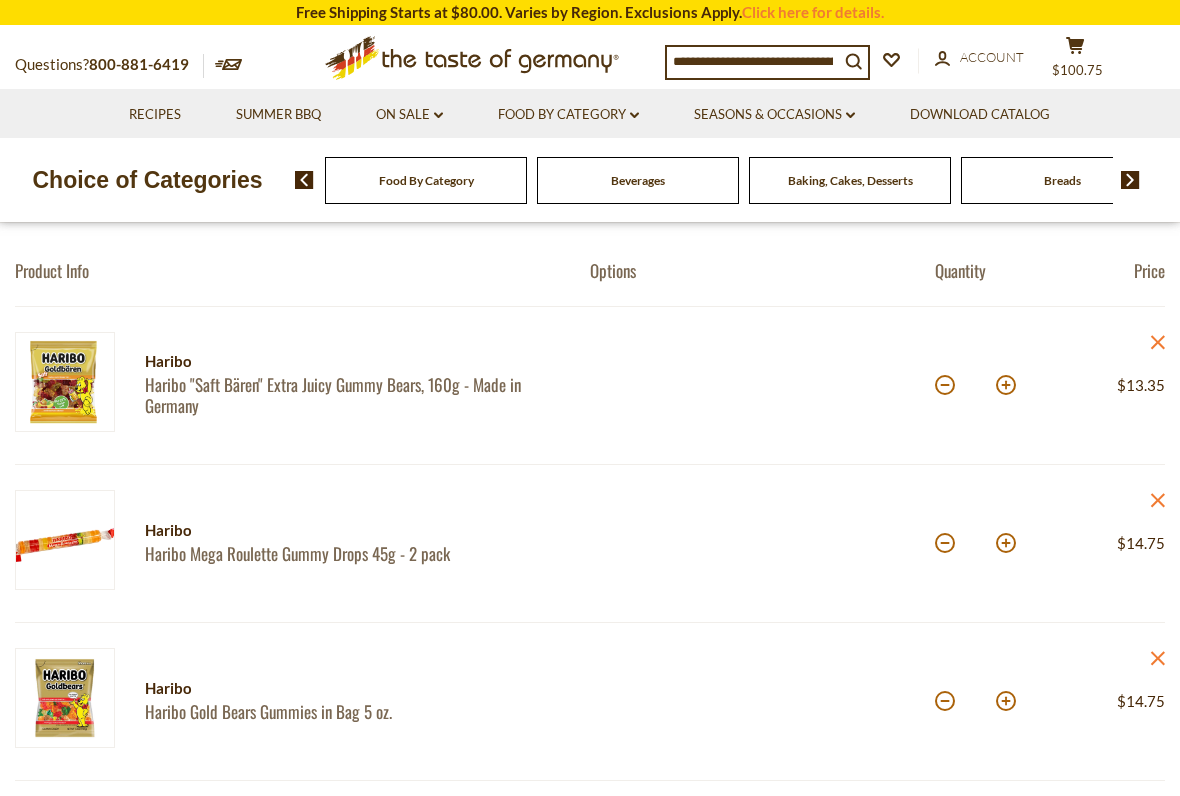 scroll, scrollTop: 202, scrollLeft: 0, axis: vertical 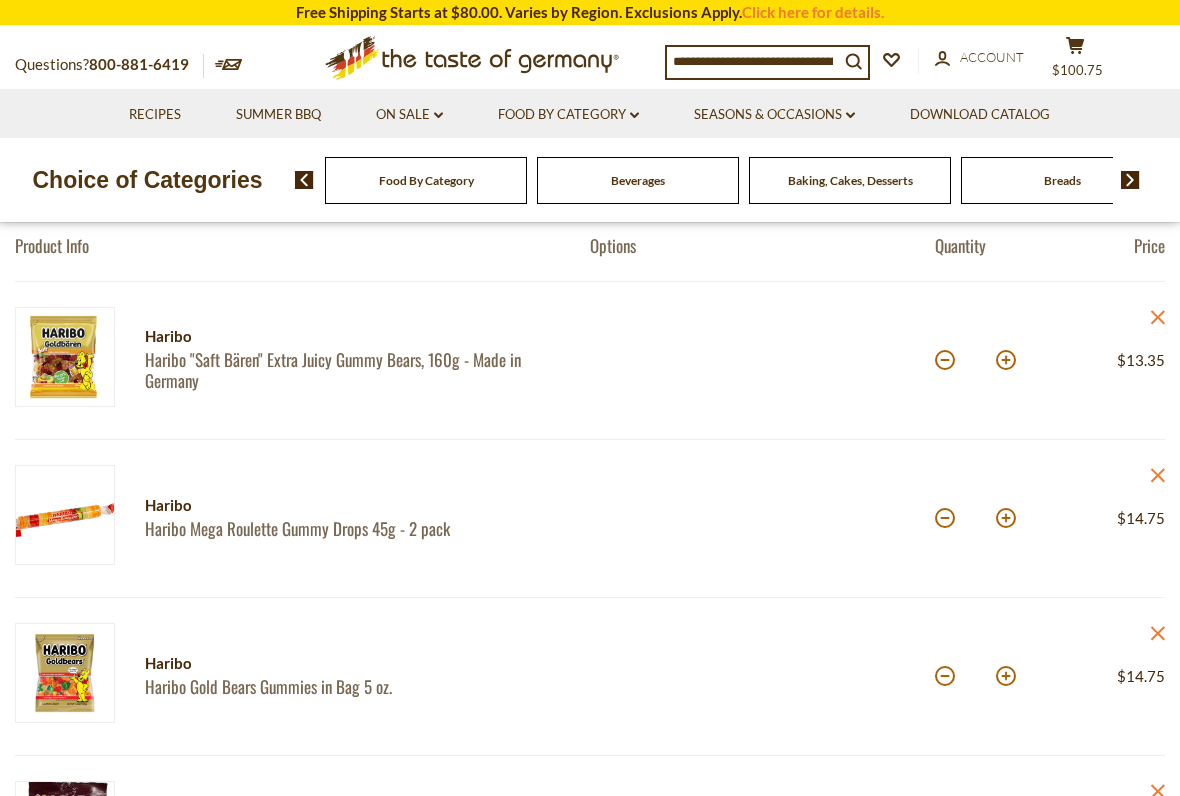 click at bounding box center [1006, 360] 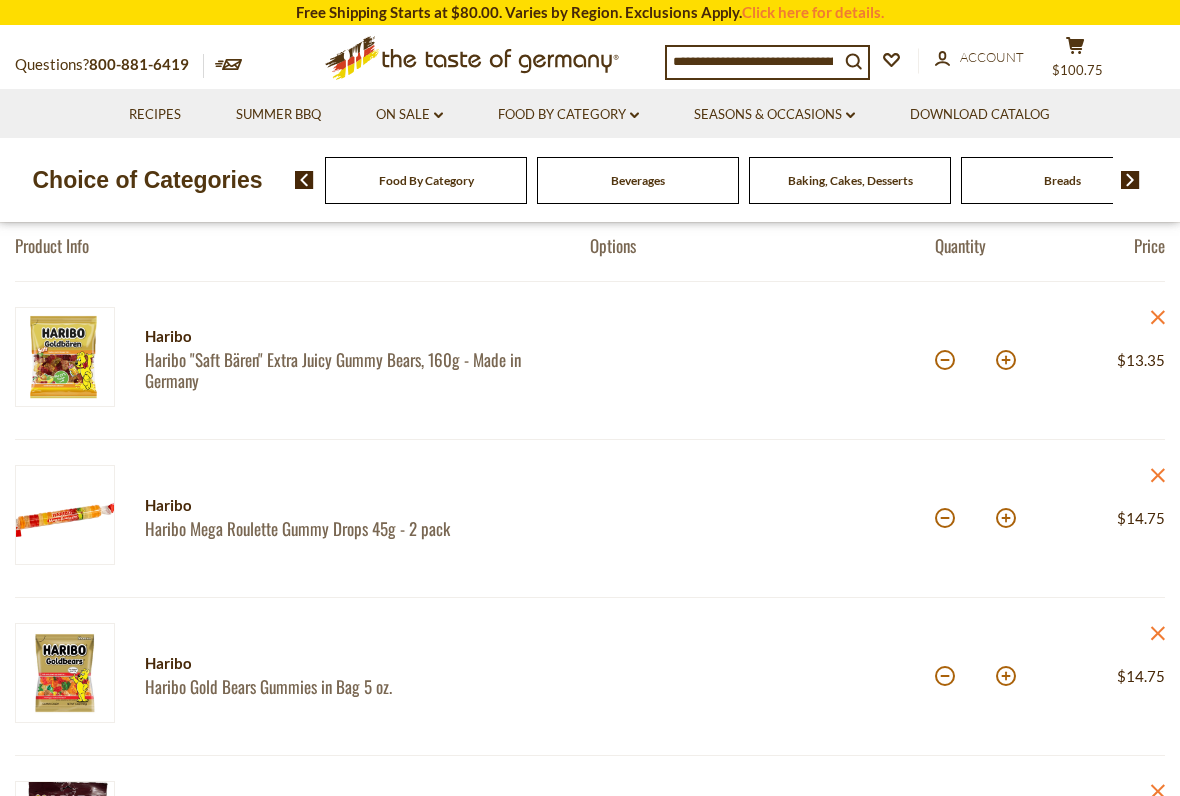 type on "*" 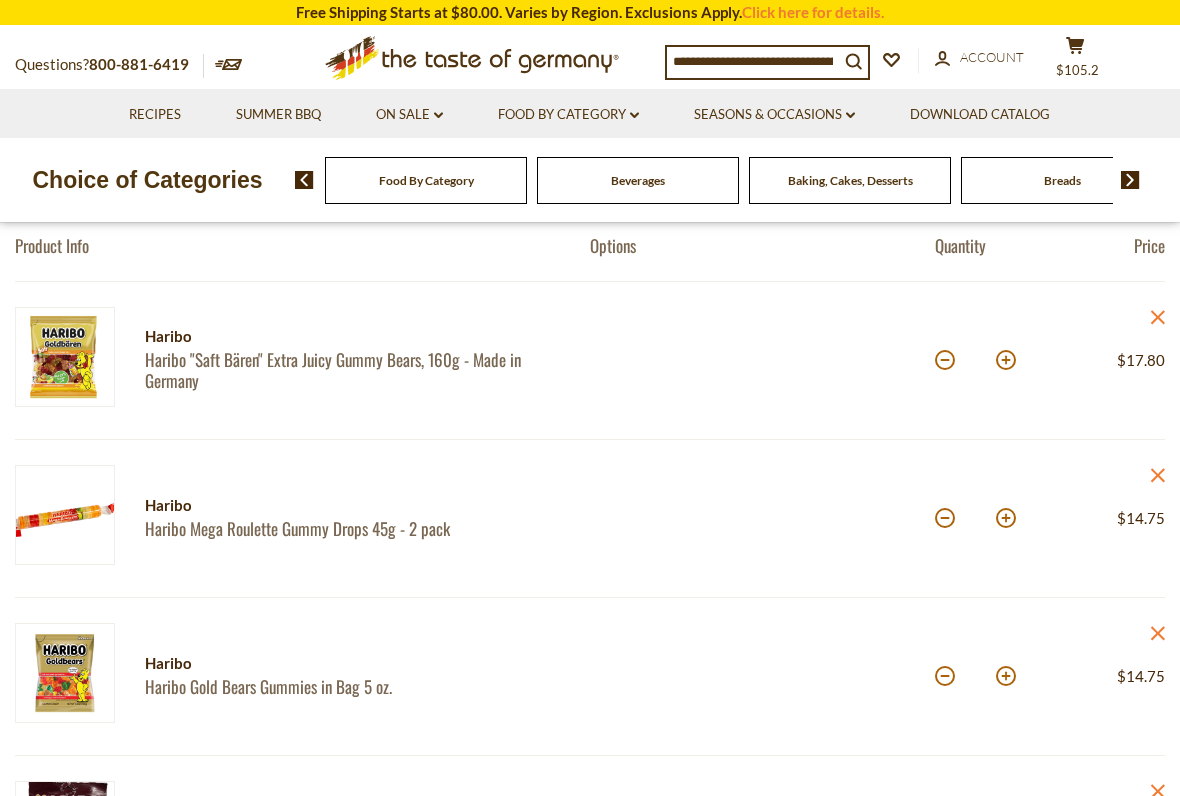 click at bounding box center [945, 518] 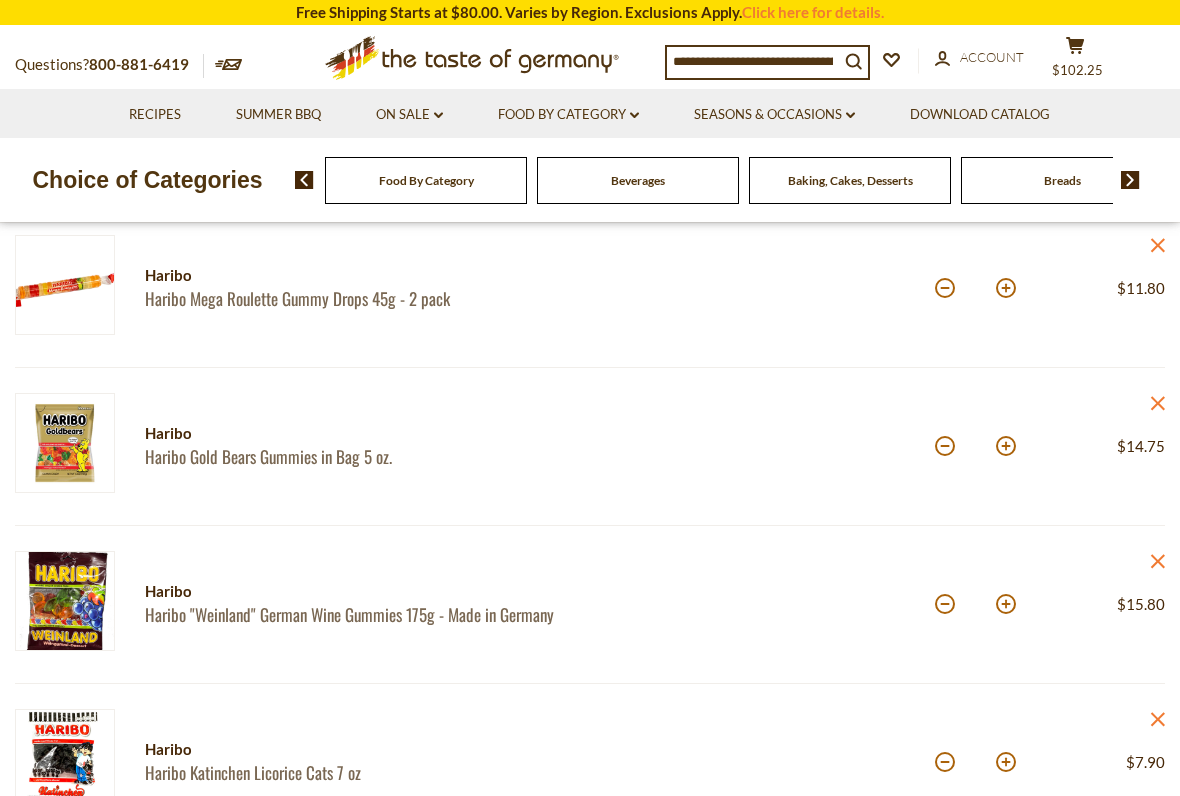 scroll, scrollTop: 465, scrollLeft: 0, axis: vertical 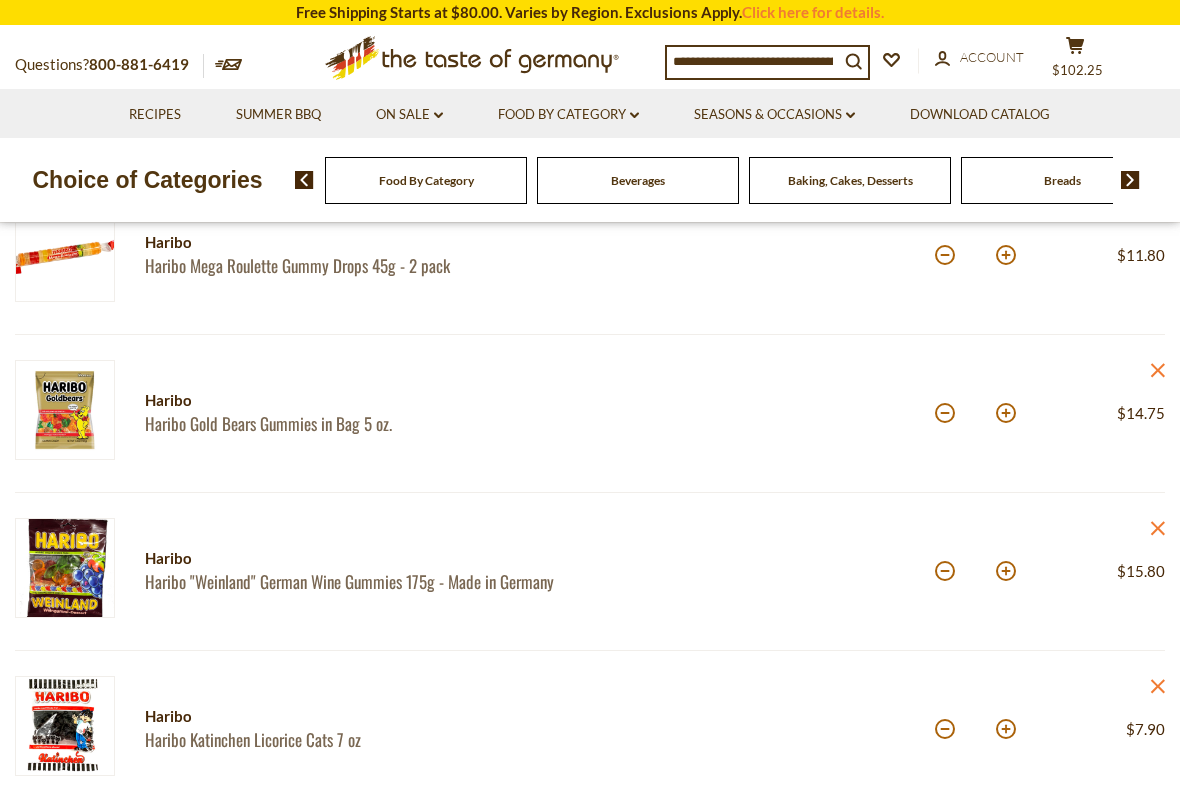 click at bounding box center [945, 413] 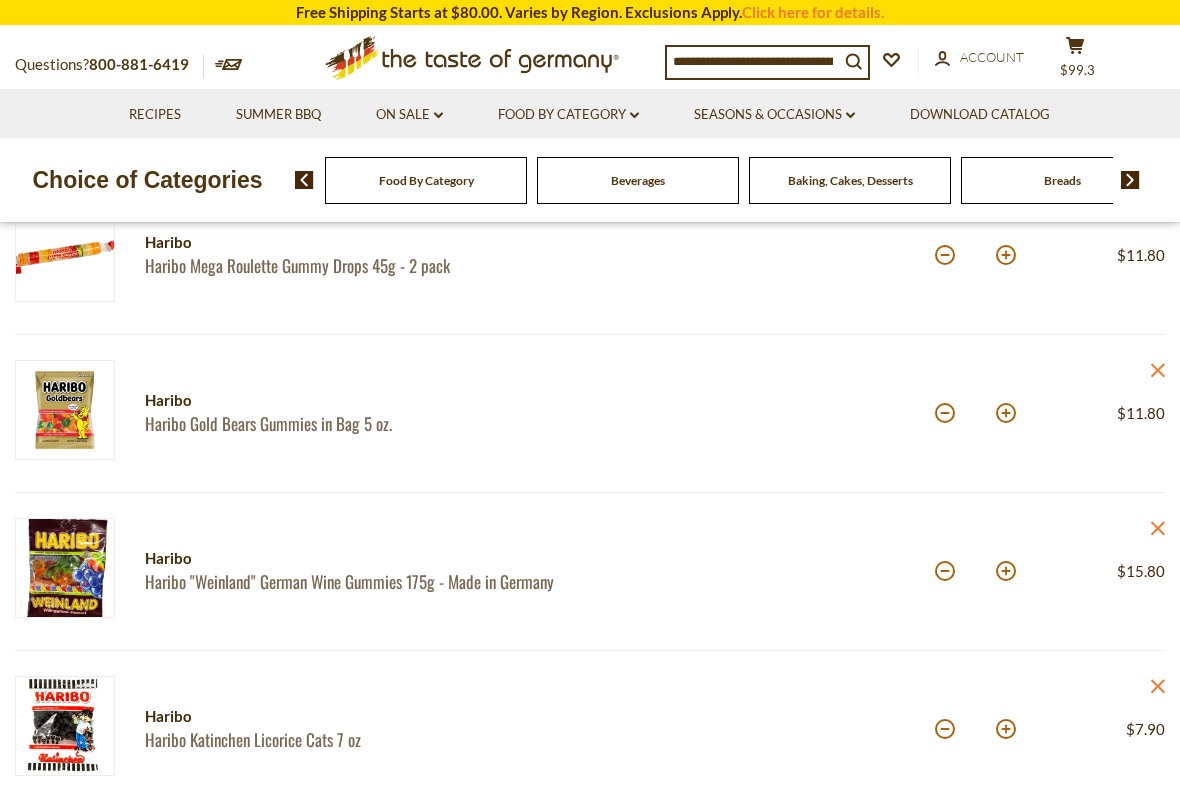 click at bounding box center [945, 413] 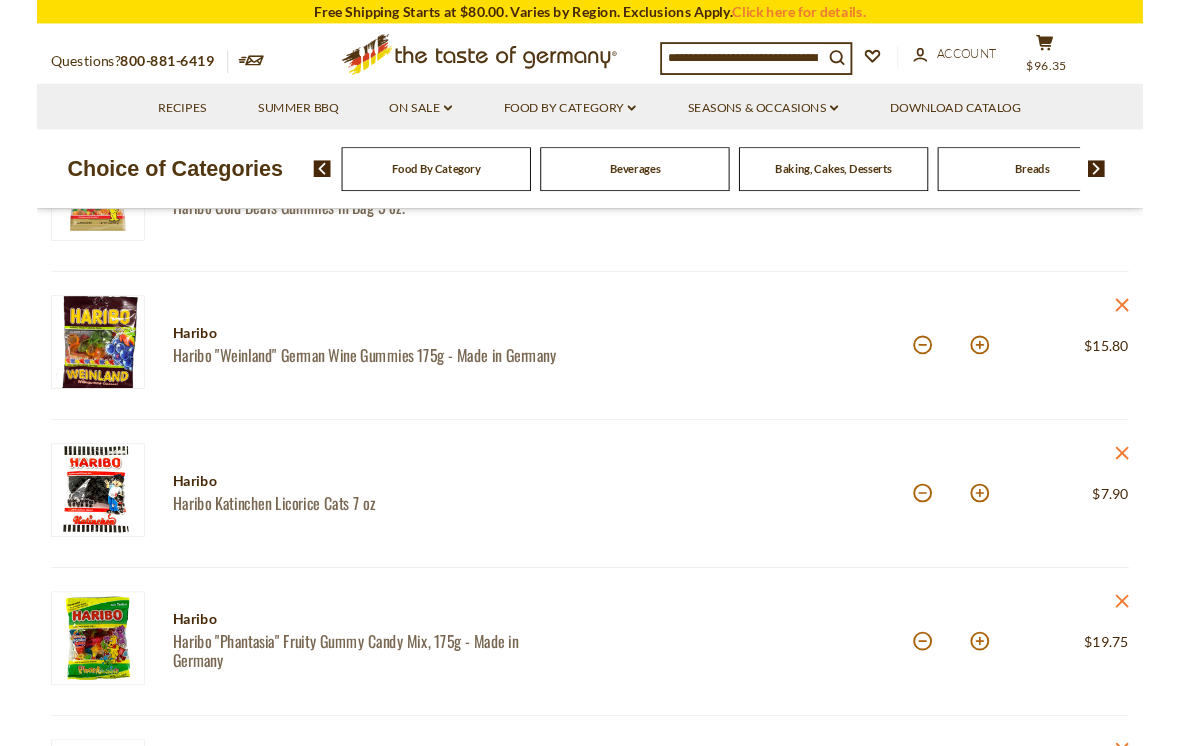 scroll, scrollTop: 671, scrollLeft: 0, axis: vertical 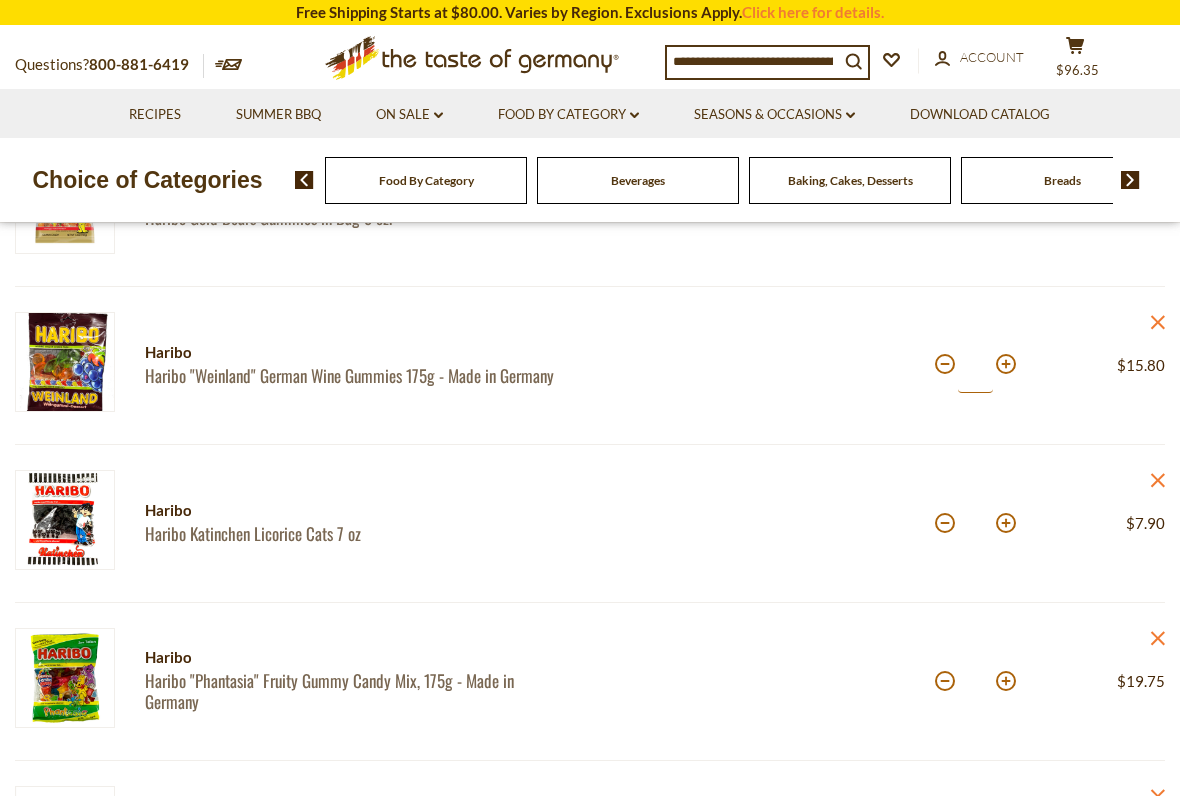 click on "*" at bounding box center (975, 365) 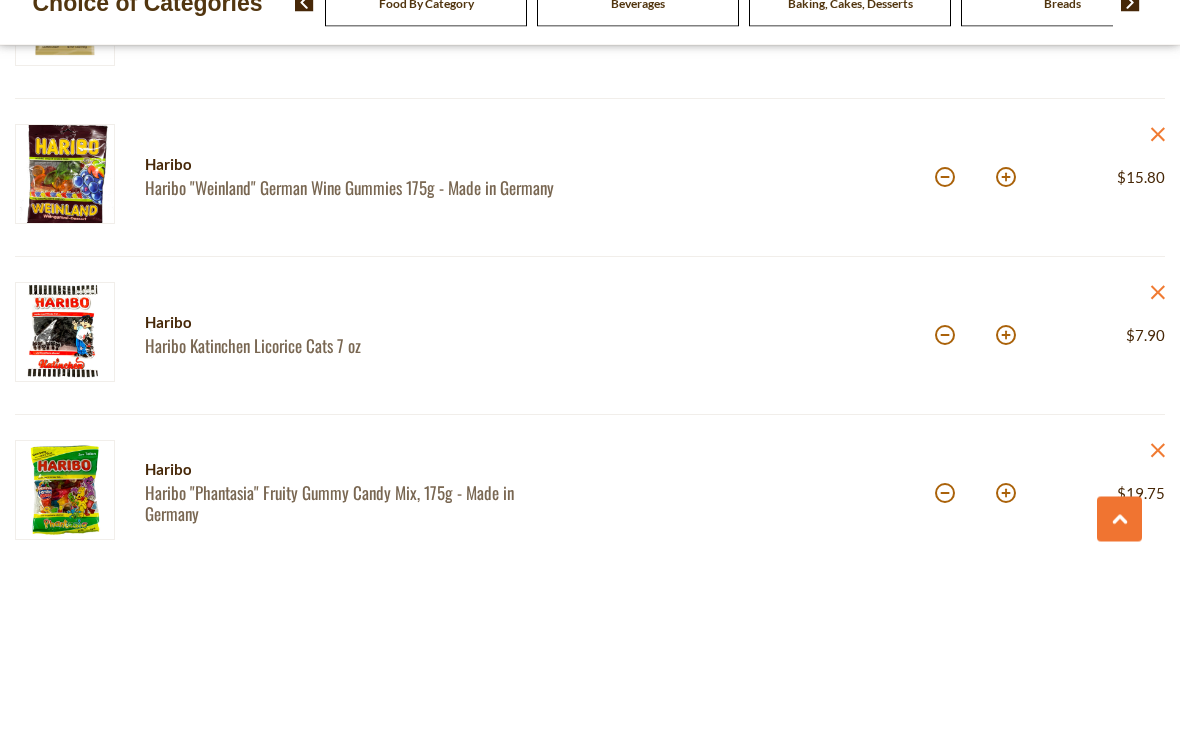 click at bounding box center (945, 355) 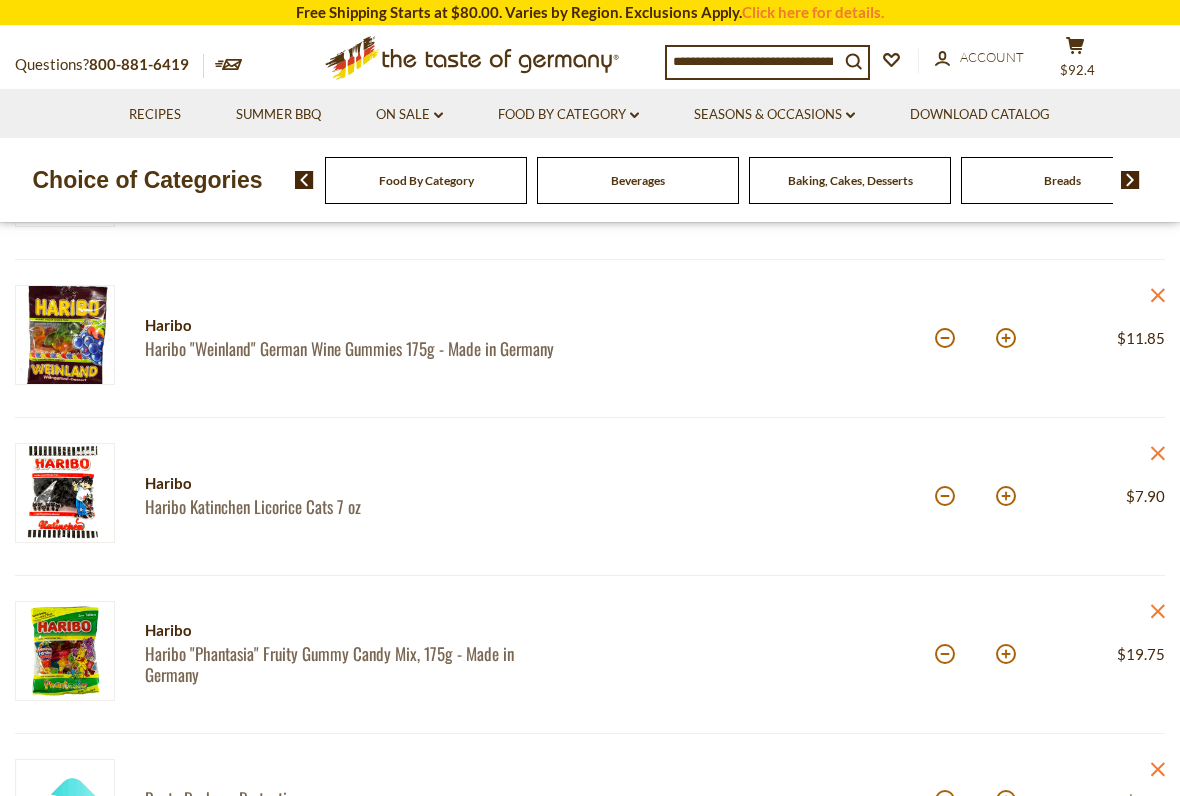 scroll, scrollTop: 683, scrollLeft: 0, axis: vertical 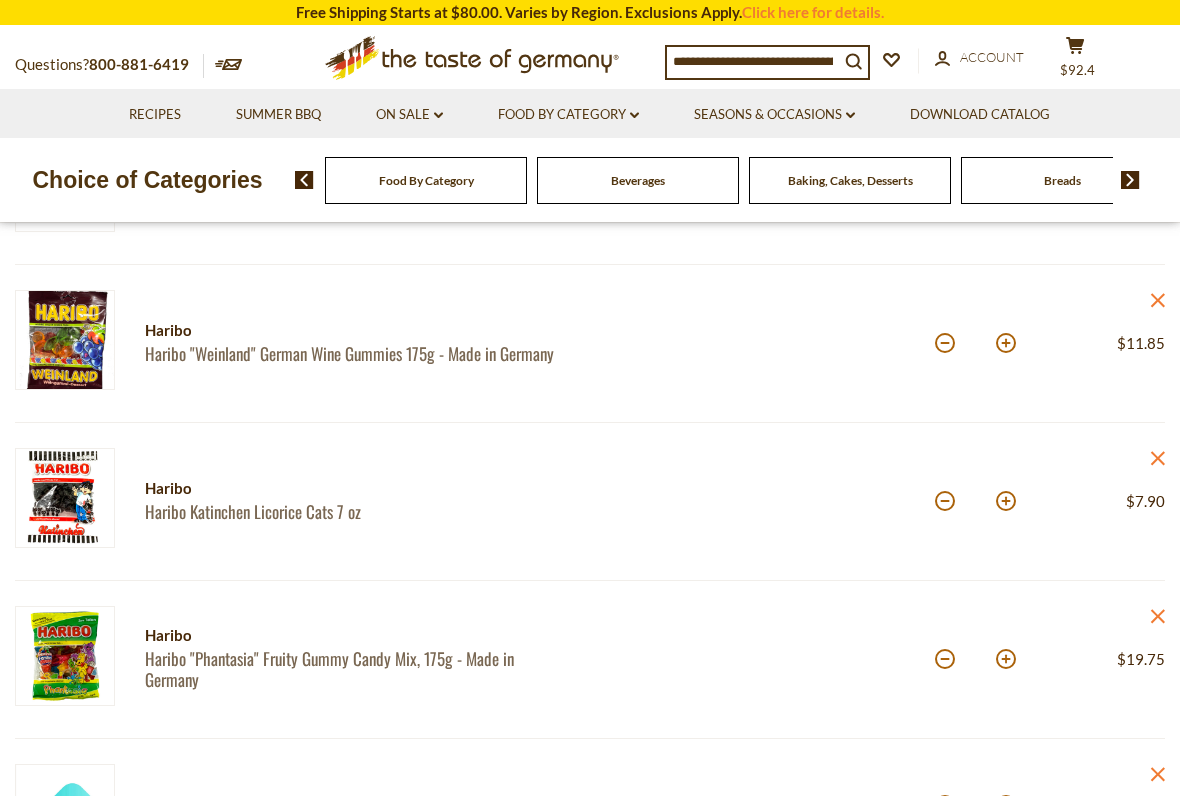 click at bounding box center (945, 501) 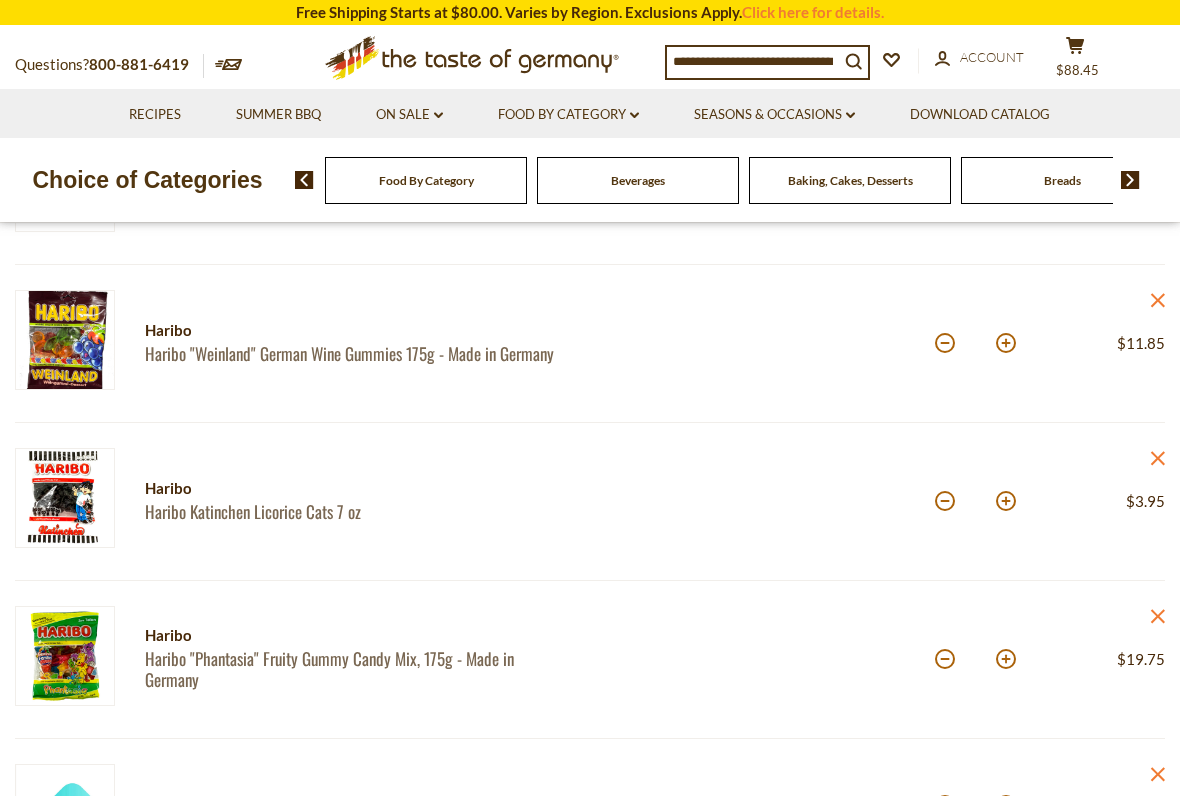 click at bounding box center [945, 343] 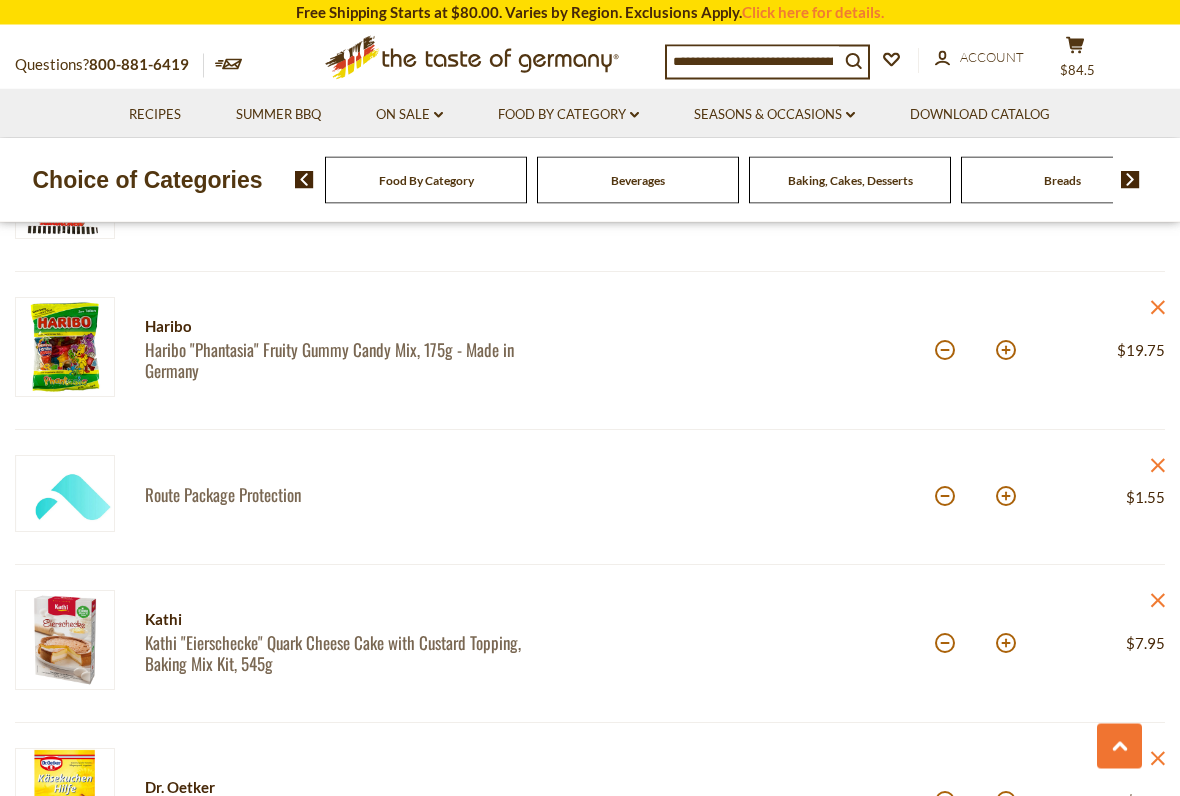 scroll, scrollTop: 992, scrollLeft: 0, axis: vertical 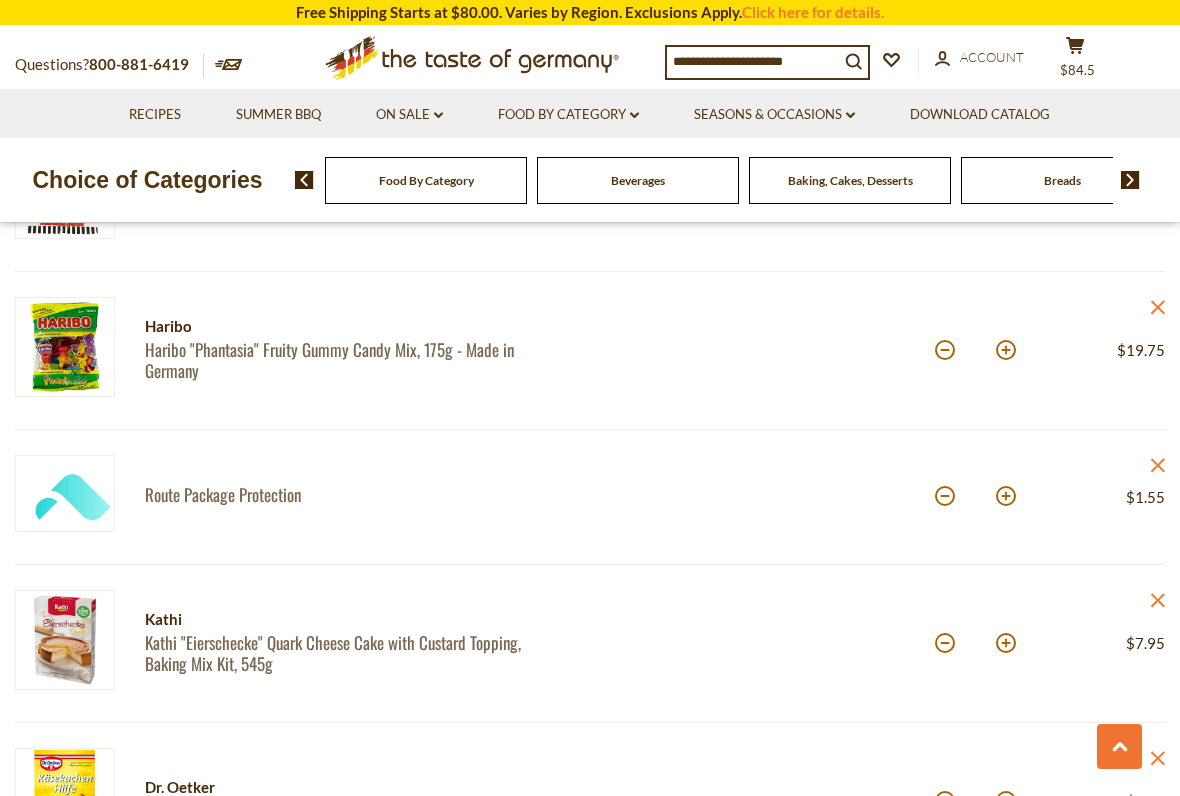 click at bounding box center [945, 350] 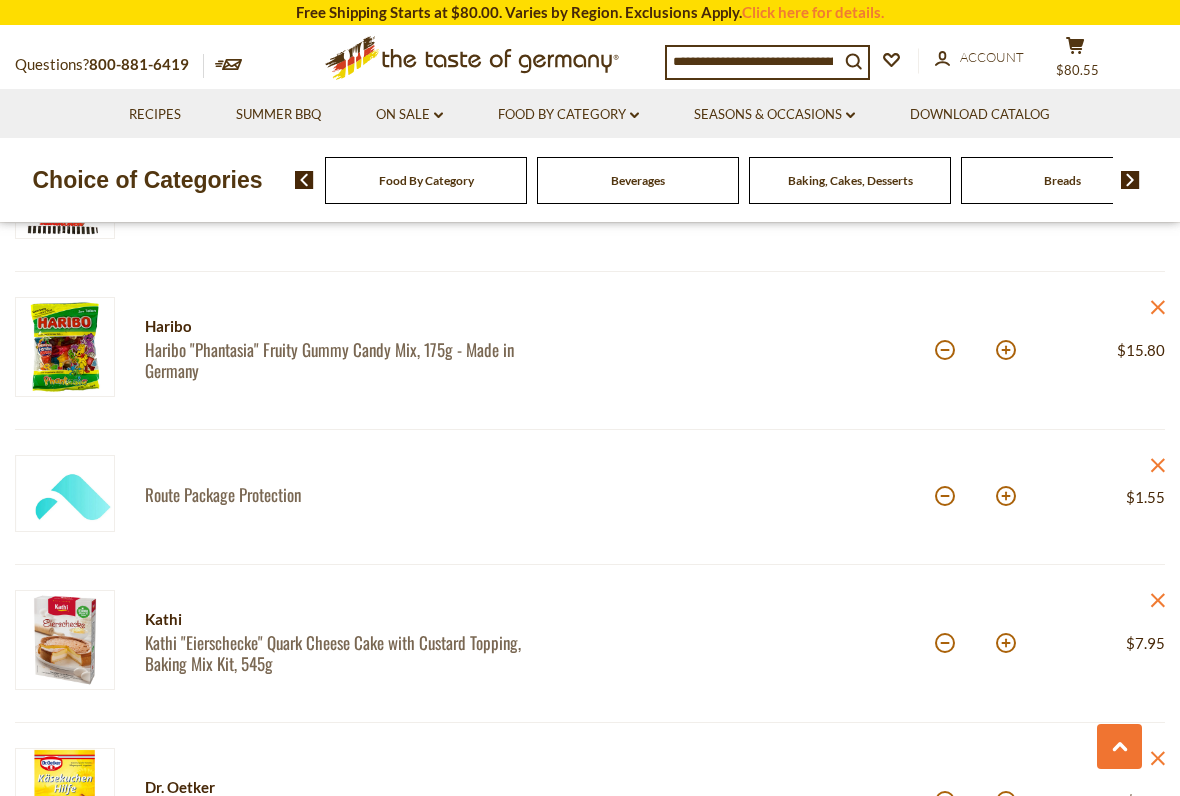 click at bounding box center (945, 350) 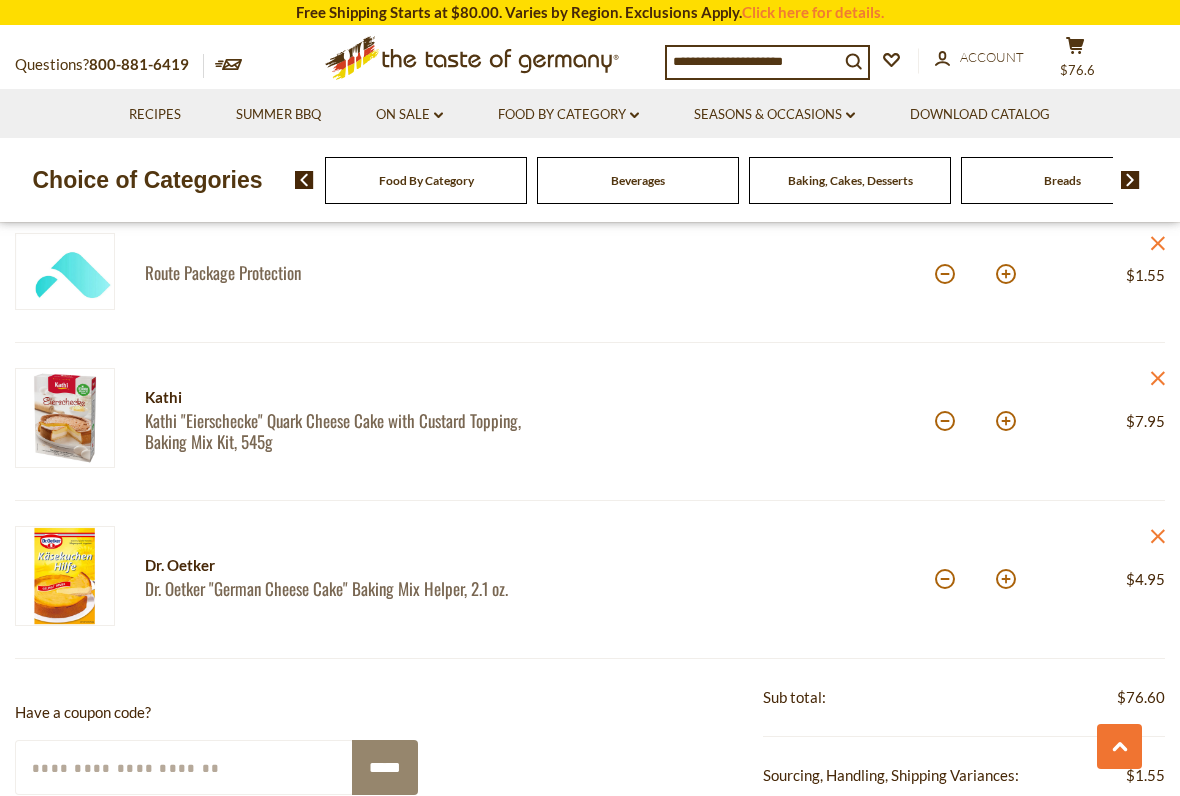 scroll, scrollTop: 1215, scrollLeft: 0, axis: vertical 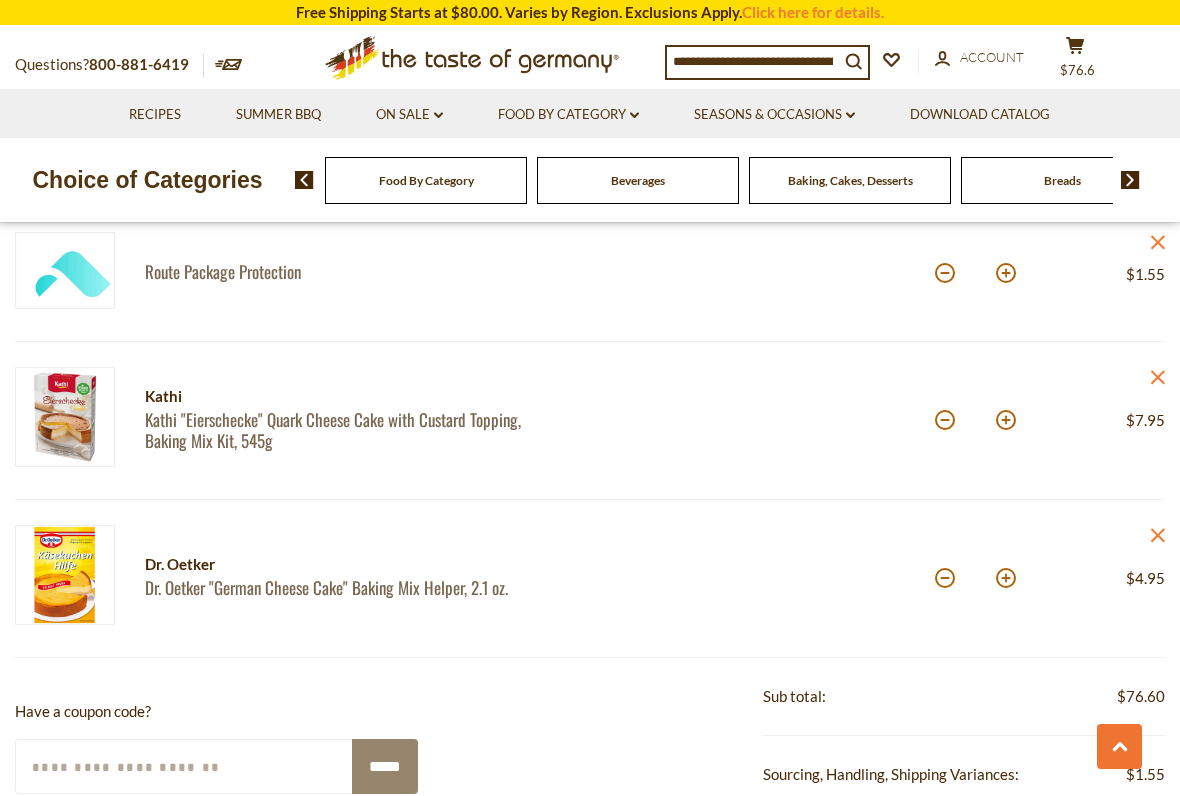 click at bounding box center (945, 420) 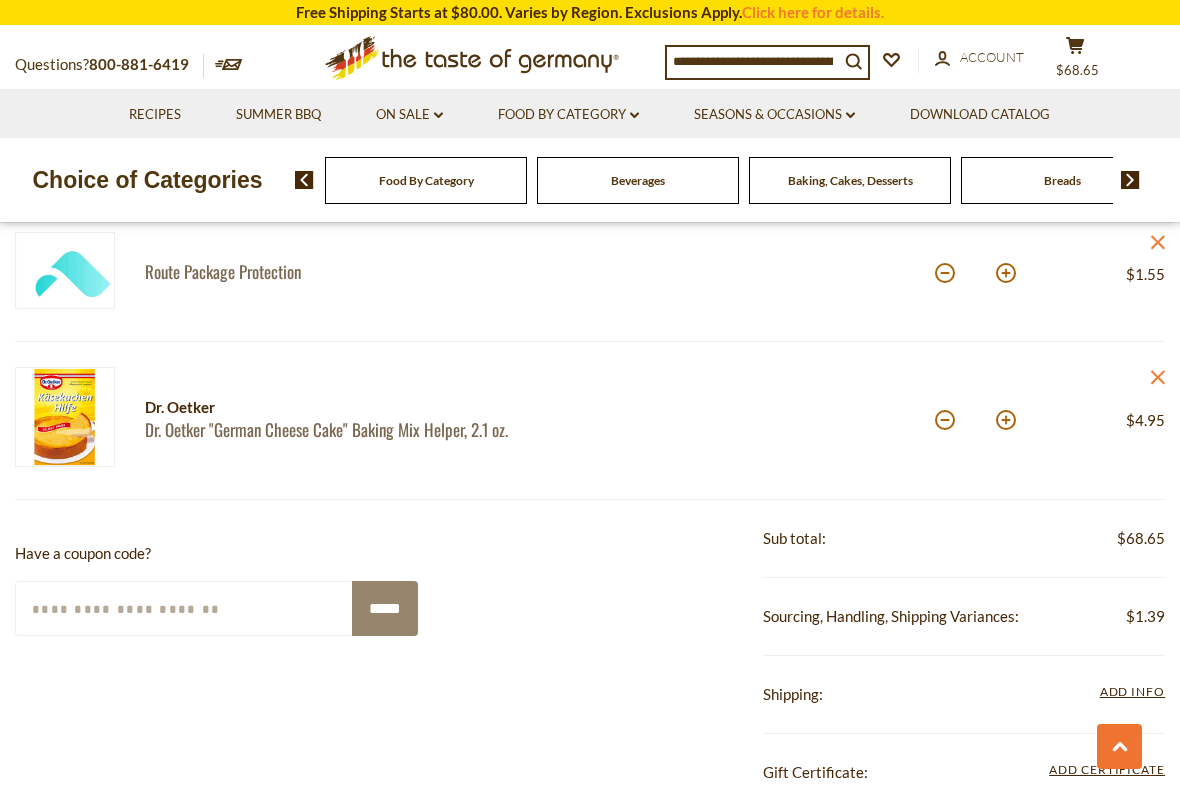 click at bounding box center (945, 420) 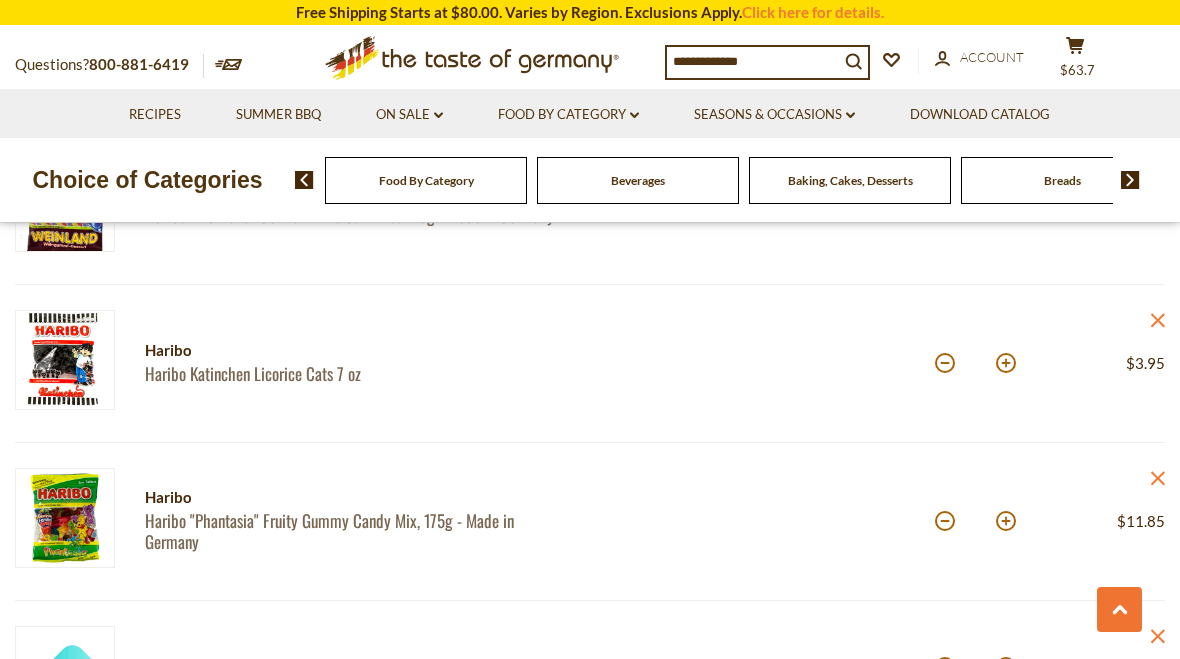 scroll, scrollTop: 814, scrollLeft: 0, axis: vertical 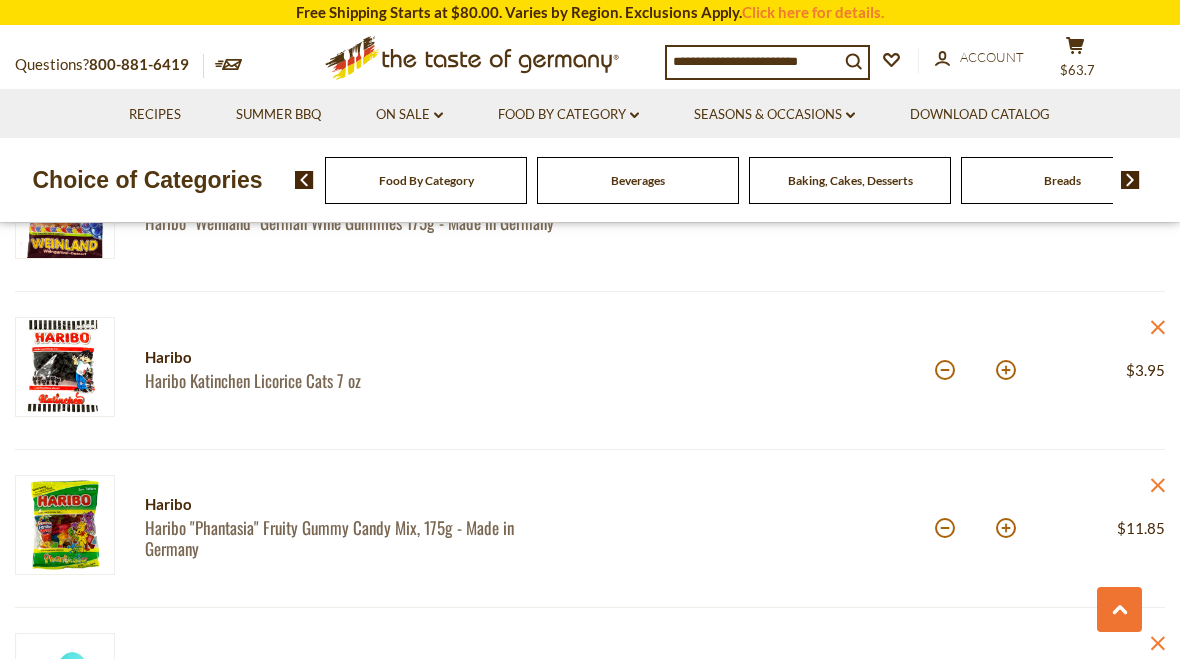 click at bounding box center (1006, 528) 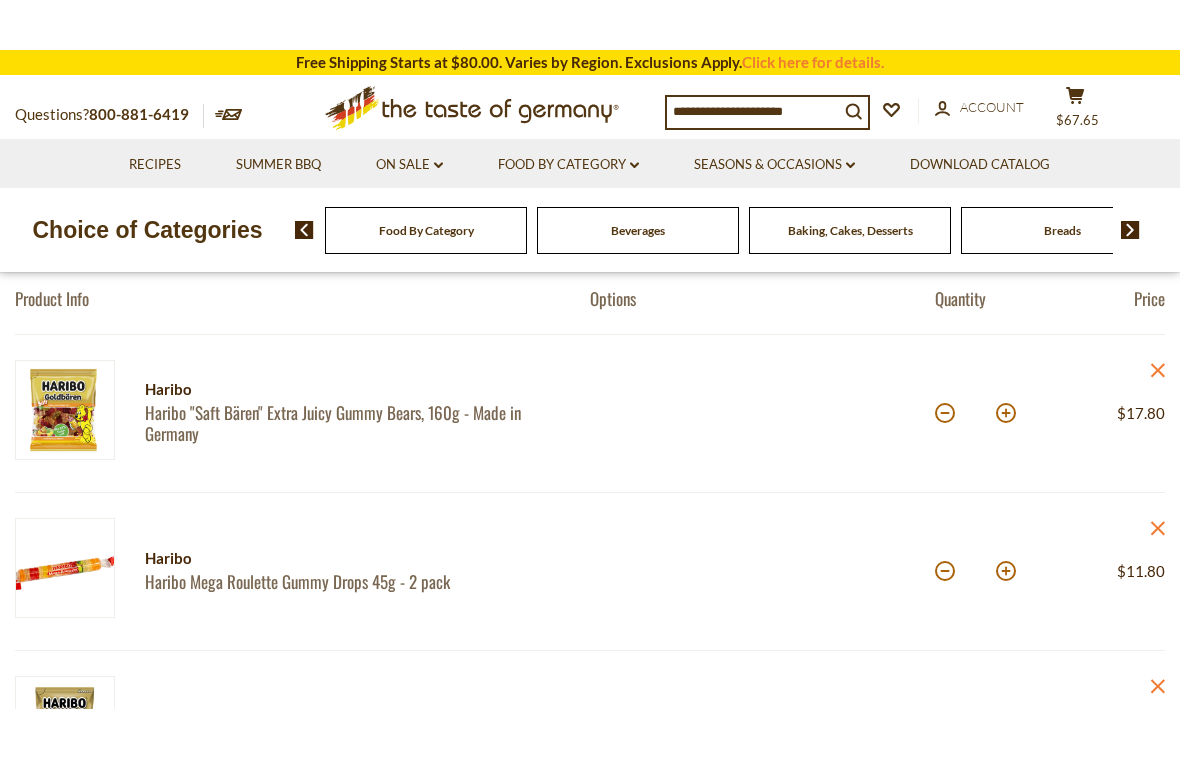 scroll, scrollTop: 189, scrollLeft: 0, axis: vertical 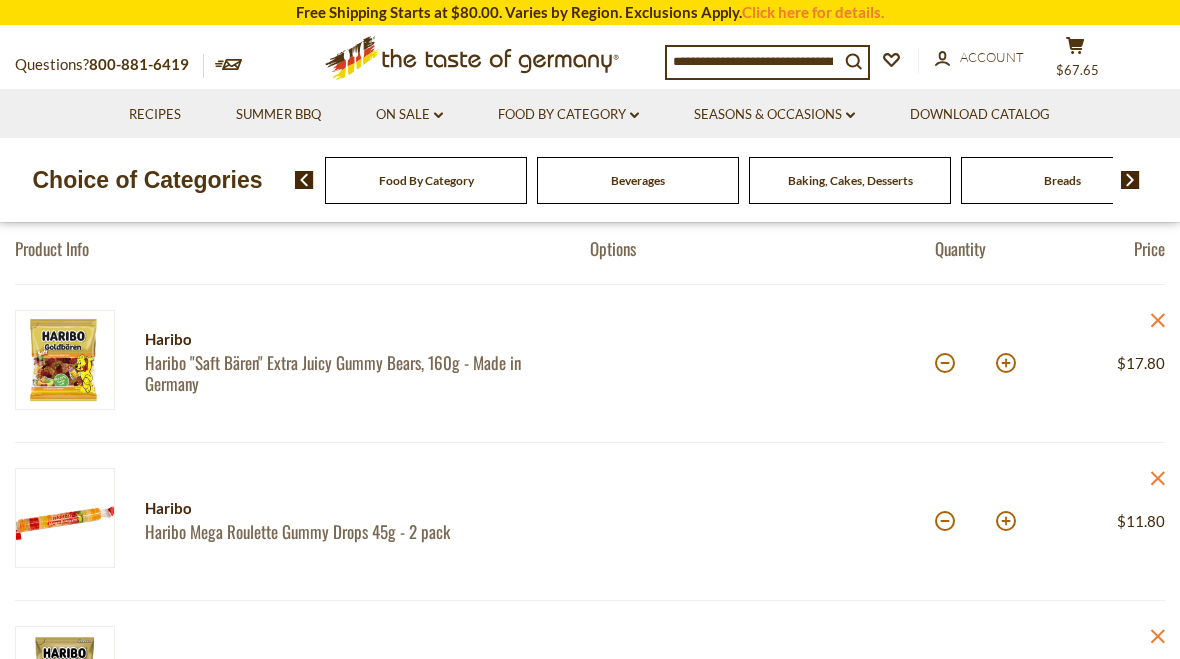 click at bounding box center (1006, 363) 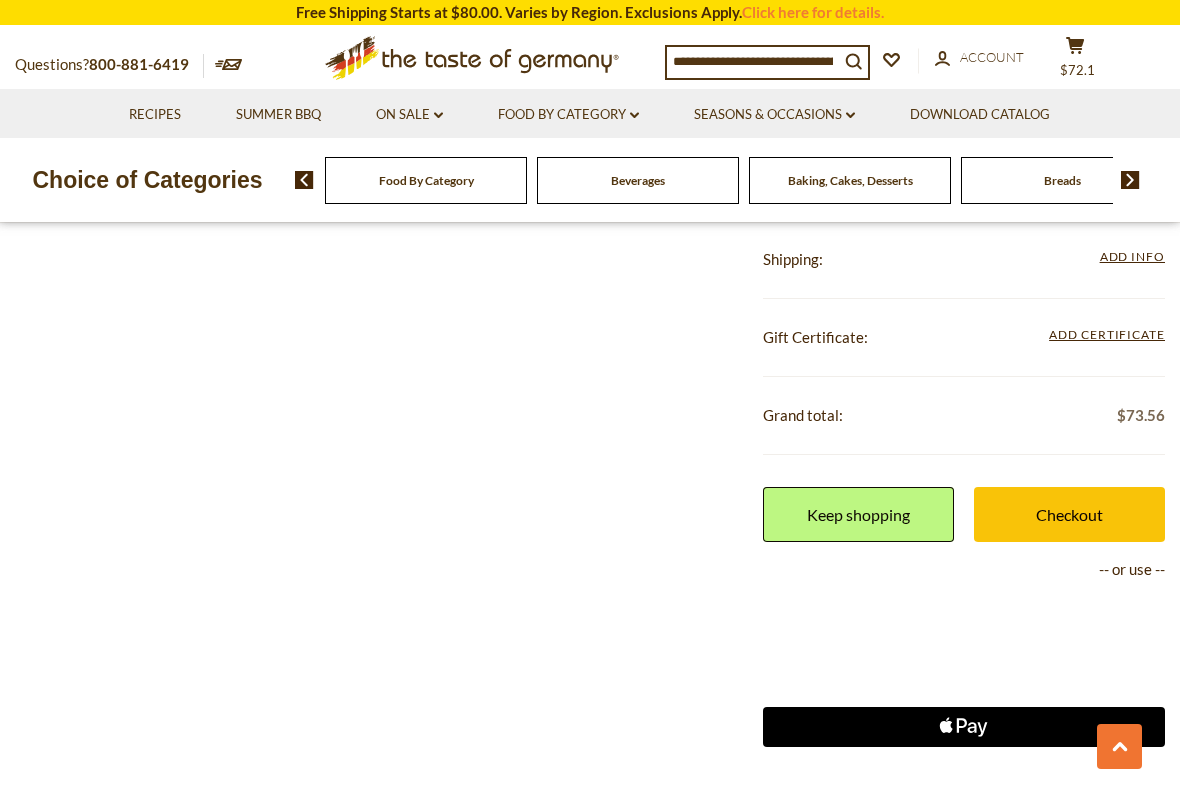 scroll, scrollTop: 1501, scrollLeft: 0, axis: vertical 